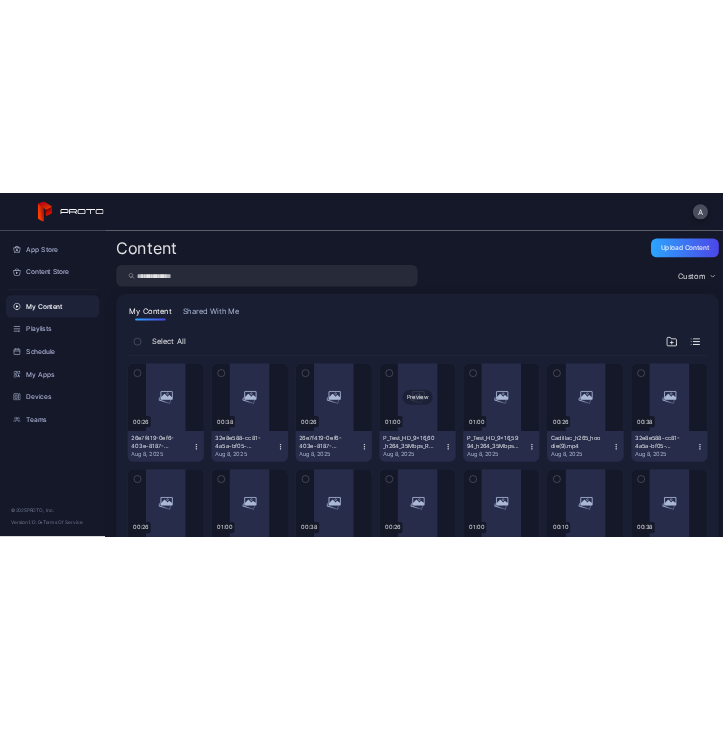 scroll, scrollTop: 0, scrollLeft: 0, axis: both 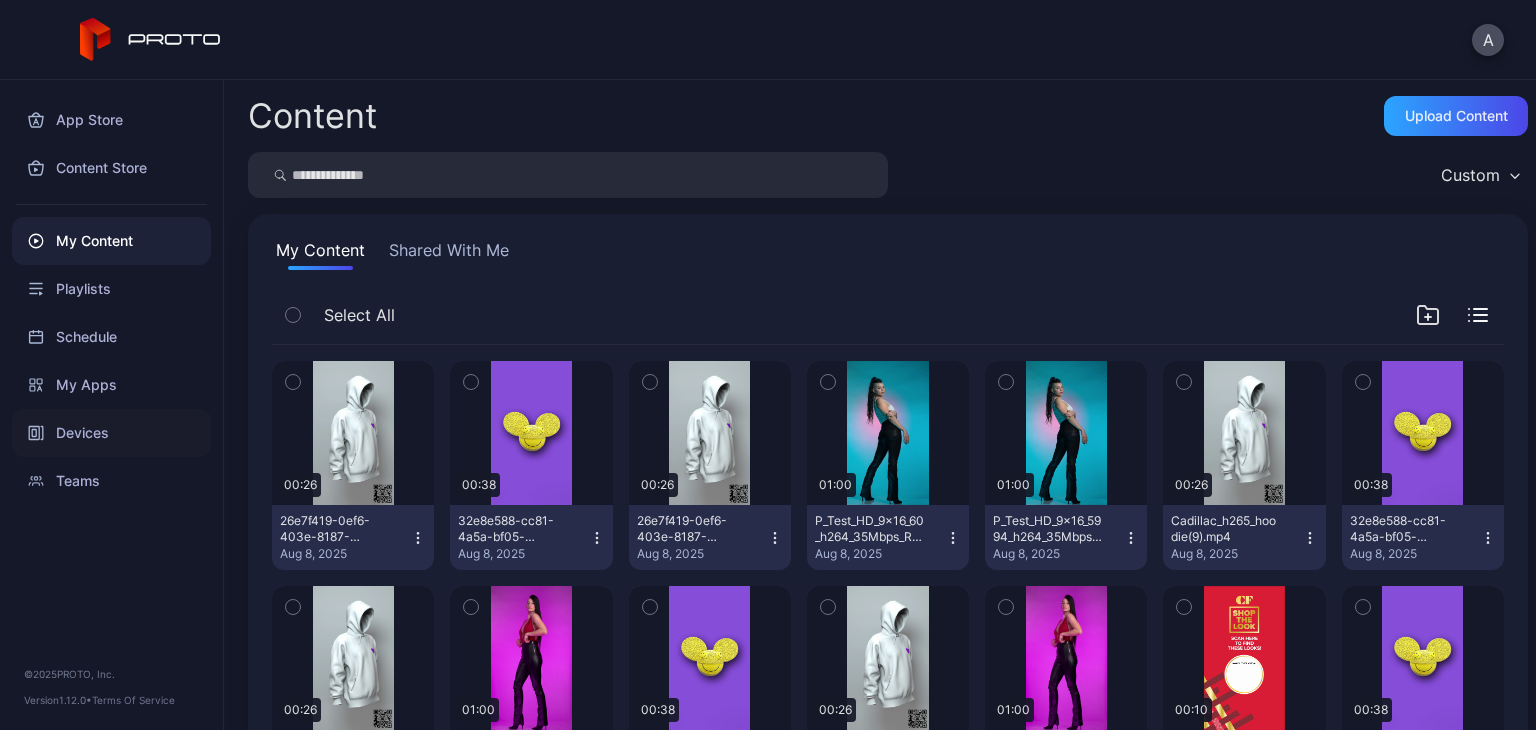 click on "Devices" at bounding box center (111, 433) 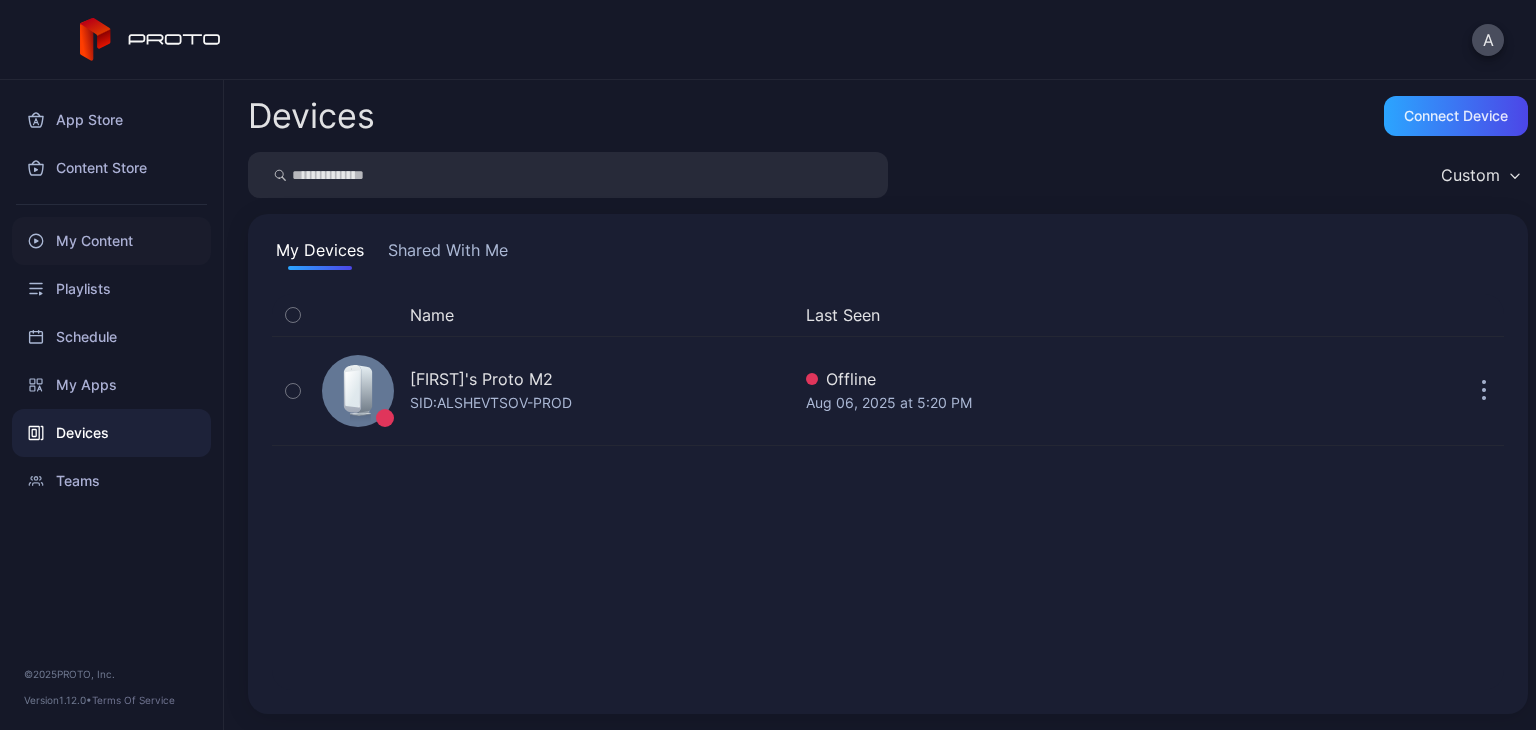 click on "My Content" at bounding box center [111, 241] 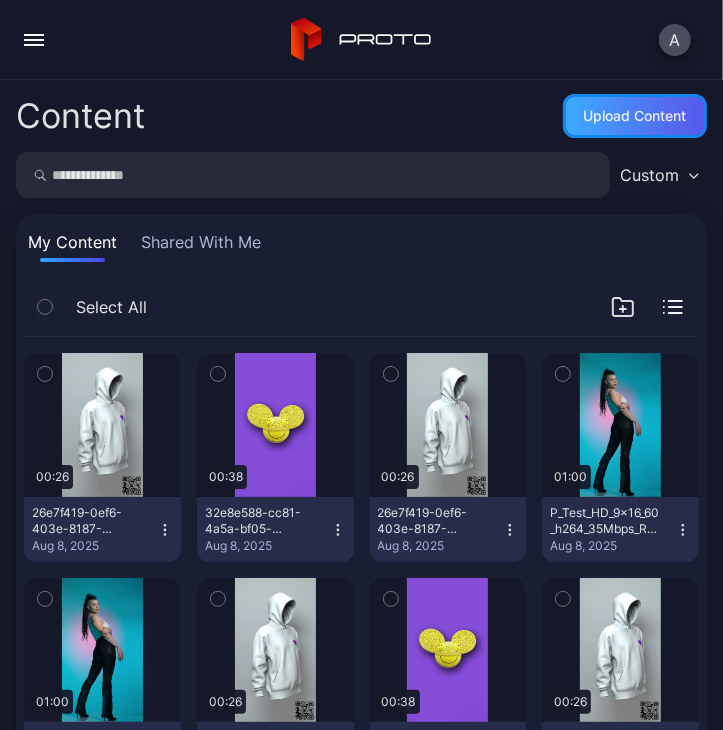 click on "Upload Content" at bounding box center [635, 116] 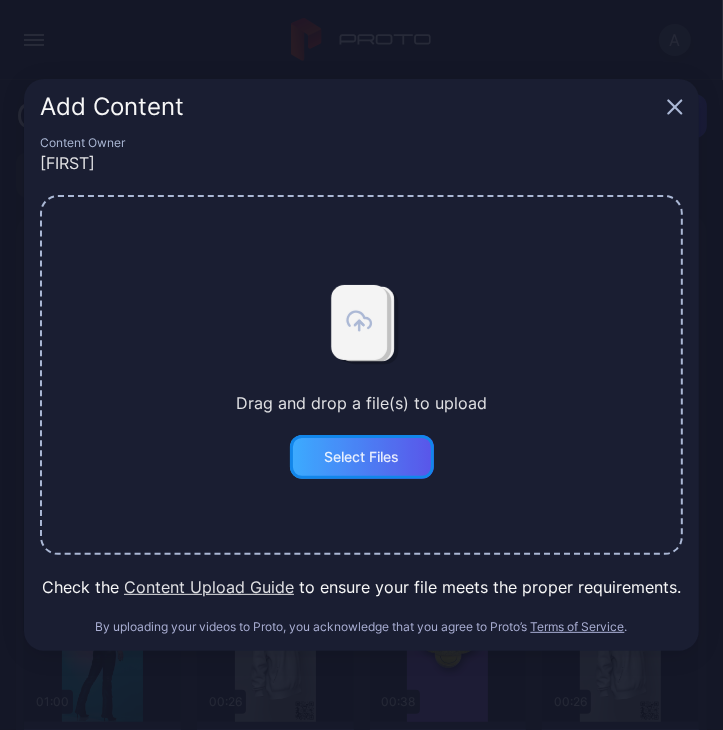 click on "Select Files" at bounding box center (362, 457) 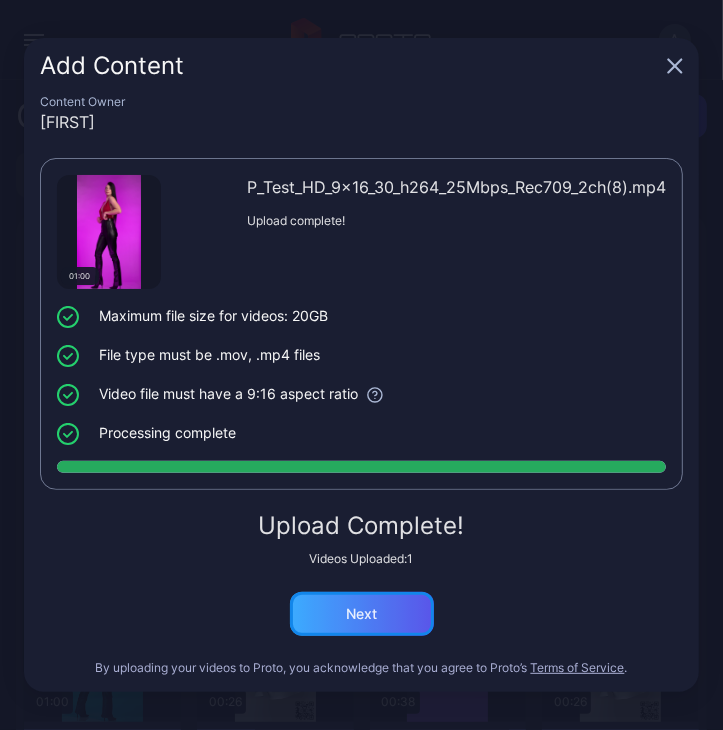 click on "Next" at bounding box center [362, 614] 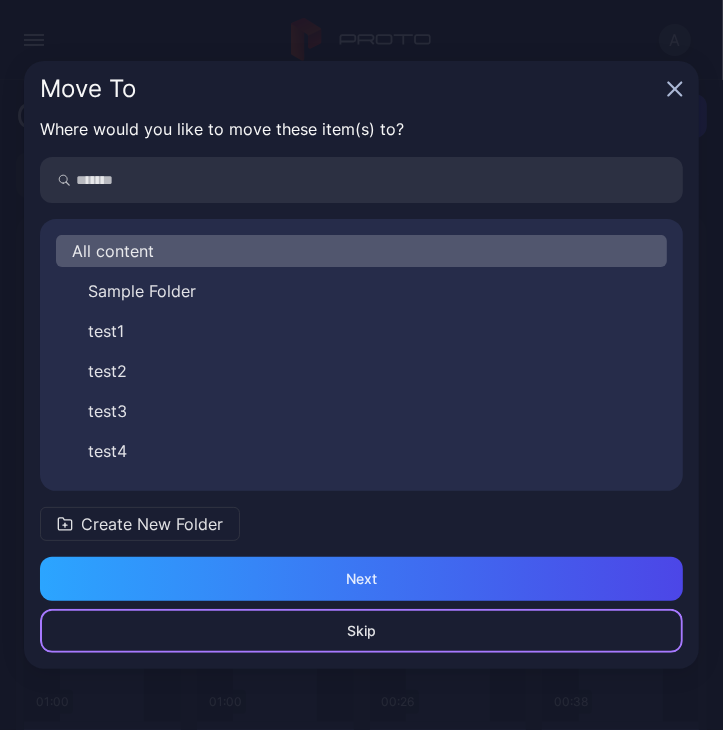 click on "Skip" at bounding box center [361, 631] 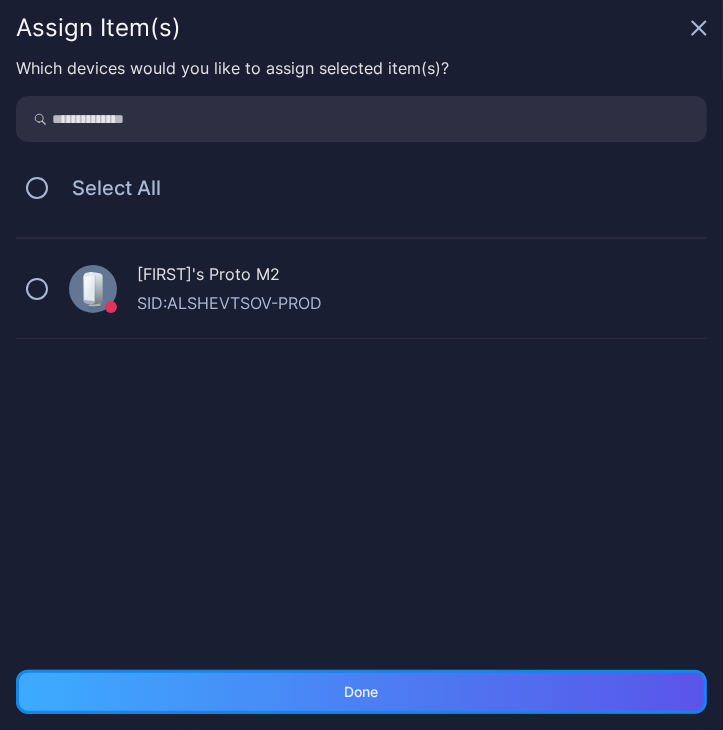 click on "Done" at bounding box center [361, 692] 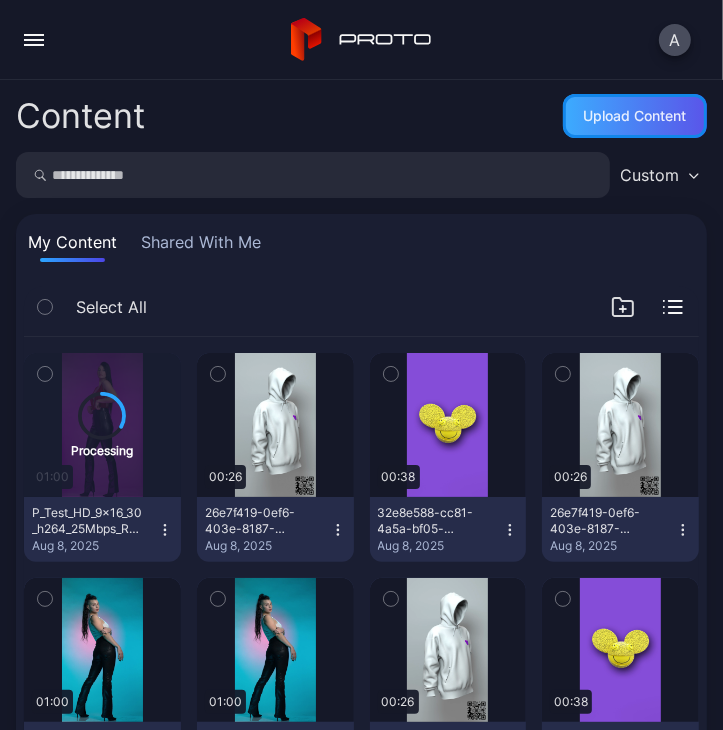 click on "Upload Content" at bounding box center [635, 116] 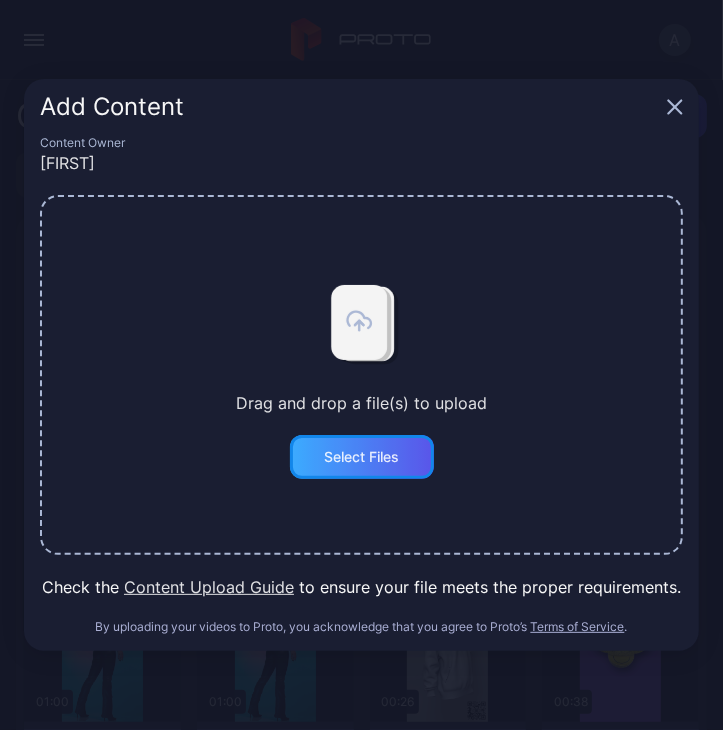 click on "Select Files" at bounding box center [361, 457] 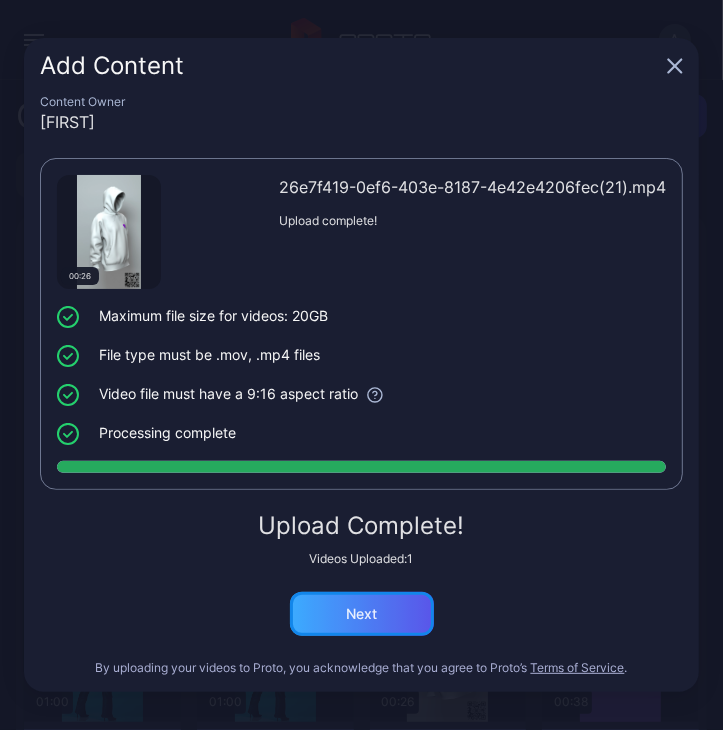 click on "Next" at bounding box center [362, 614] 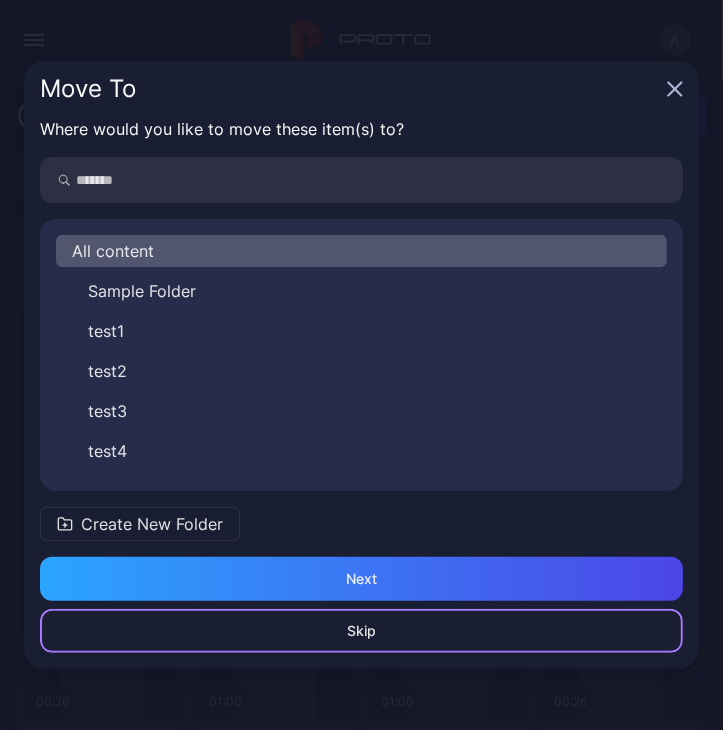 click on "Skip" at bounding box center [361, 631] 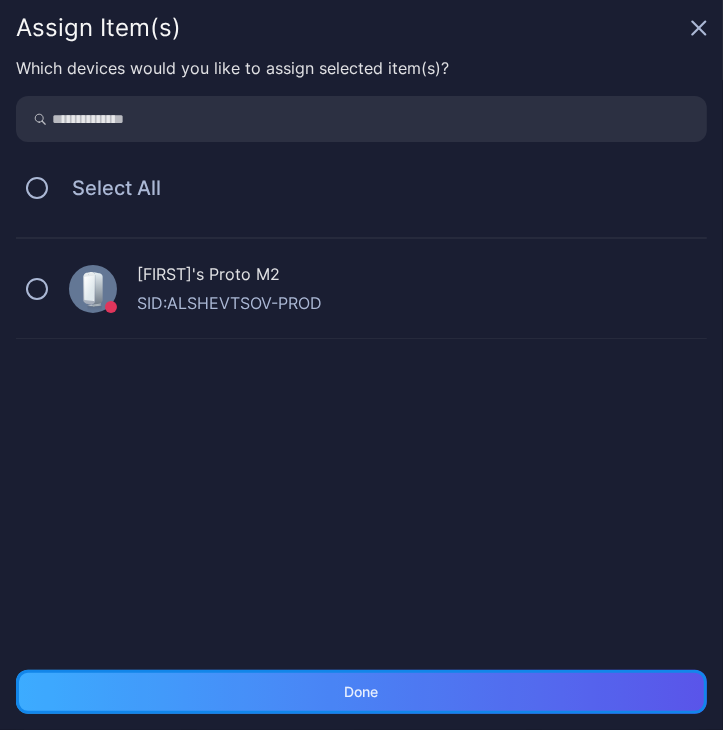 click on "Done" at bounding box center [361, 692] 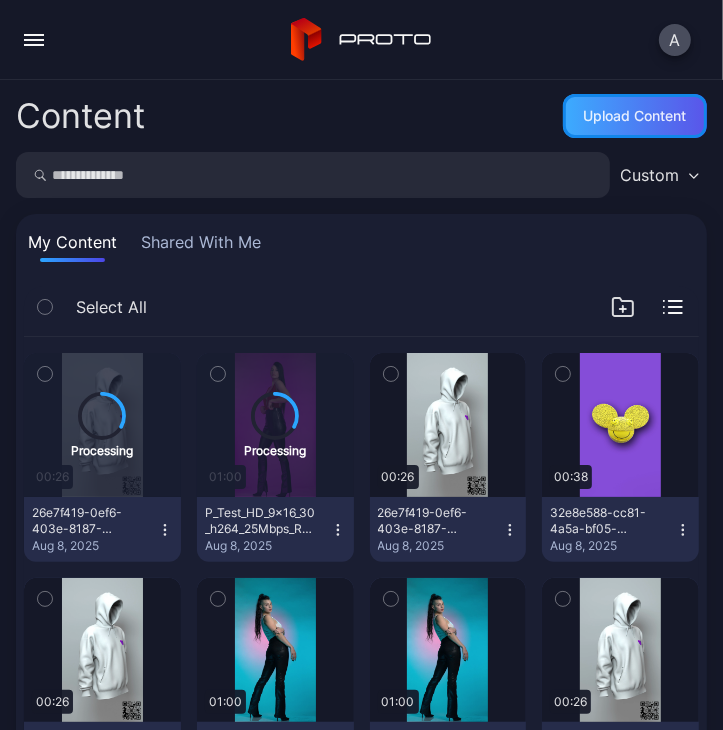 click on "Upload Content" at bounding box center [635, 116] 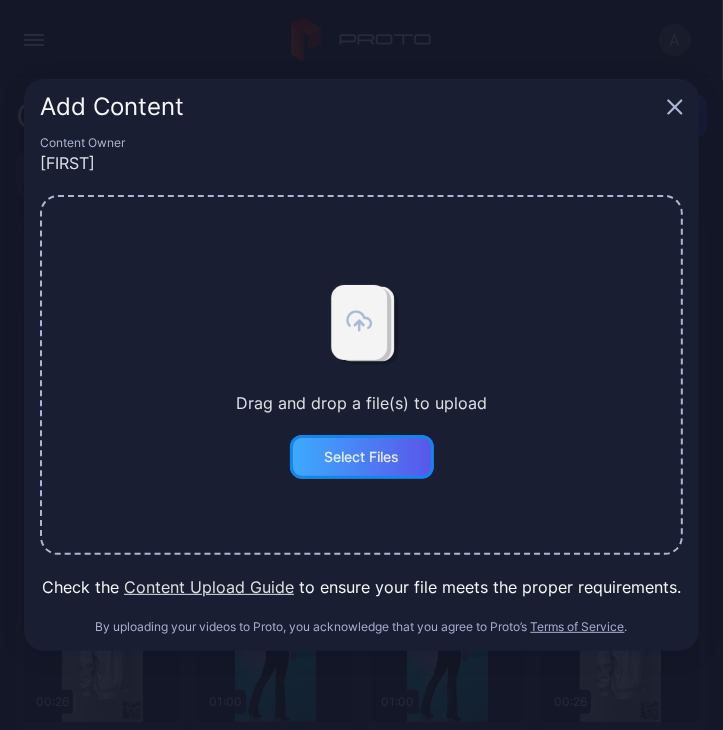 click on "Select Files" at bounding box center [362, 457] 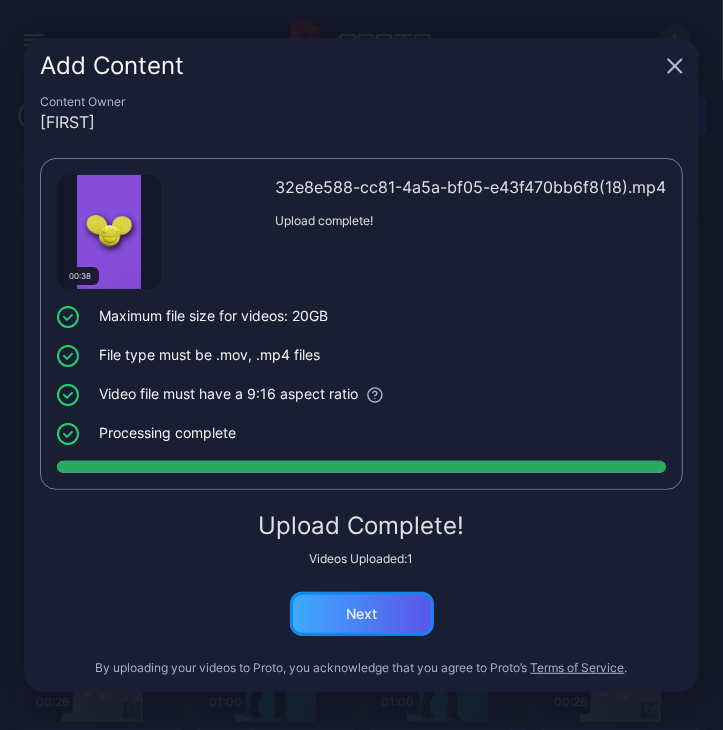 click on "Next" at bounding box center [361, 614] 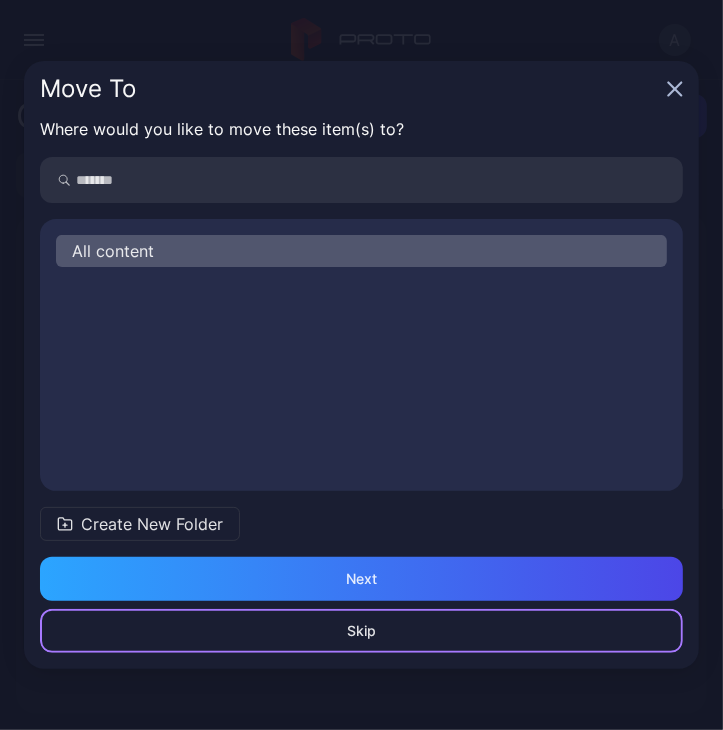 click on "Skip" at bounding box center (361, 631) 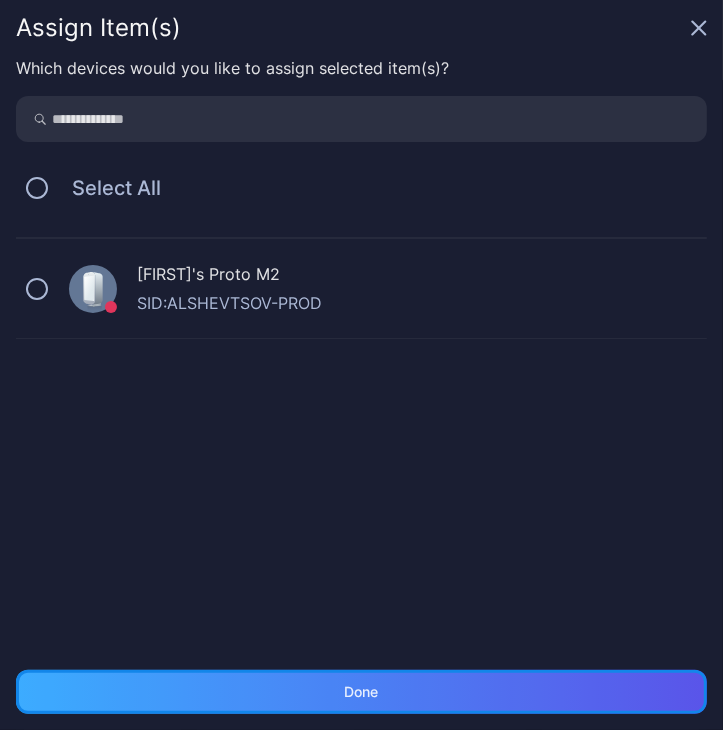 click on "Done" at bounding box center [361, 692] 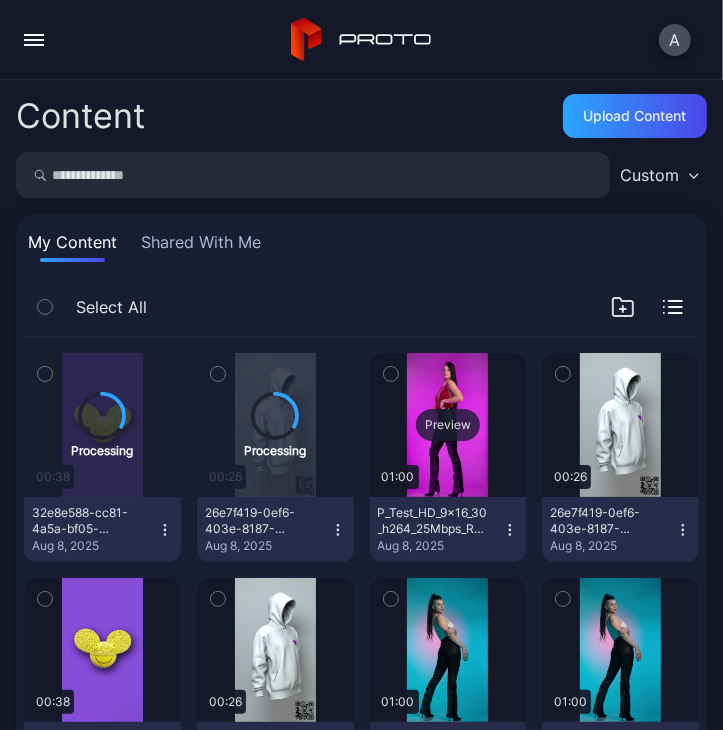 click on "Preview" at bounding box center (448, 425) 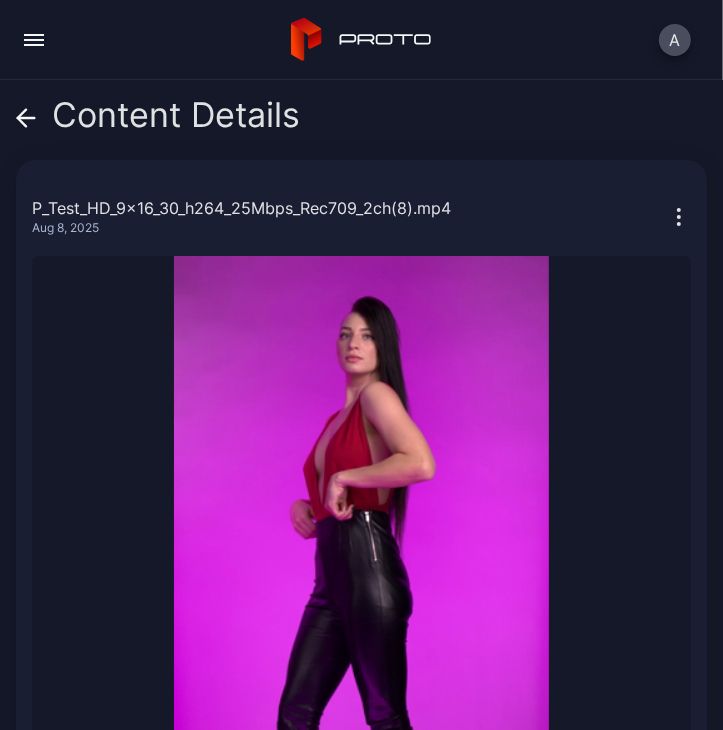 click 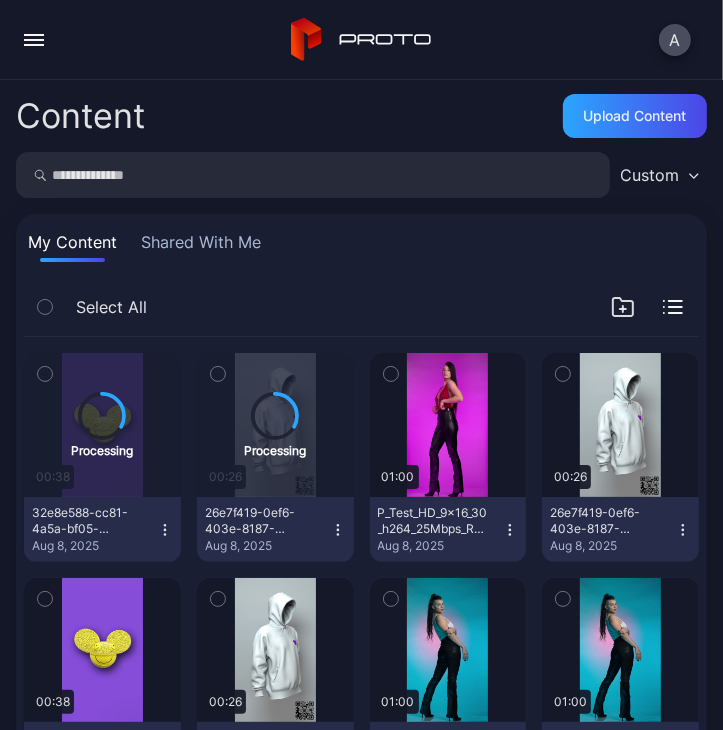 click 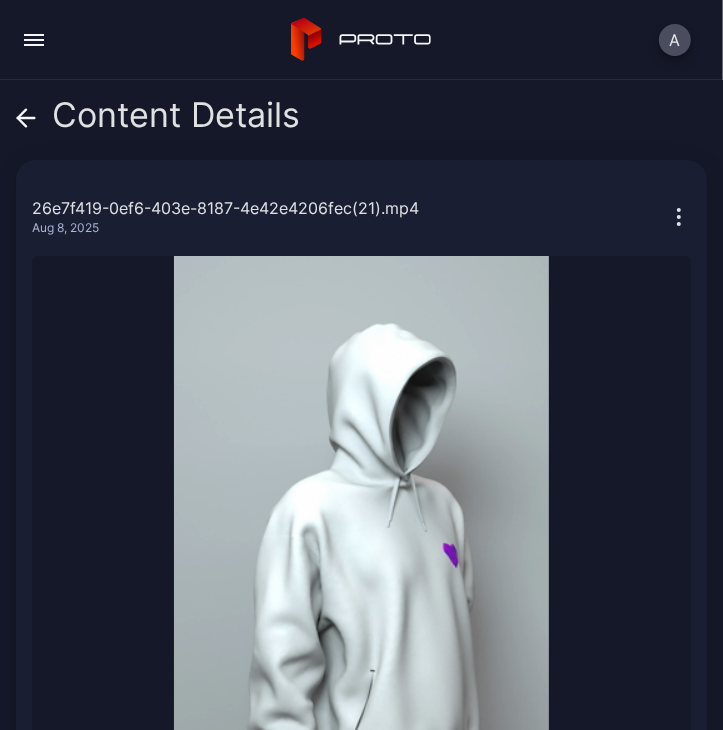 click 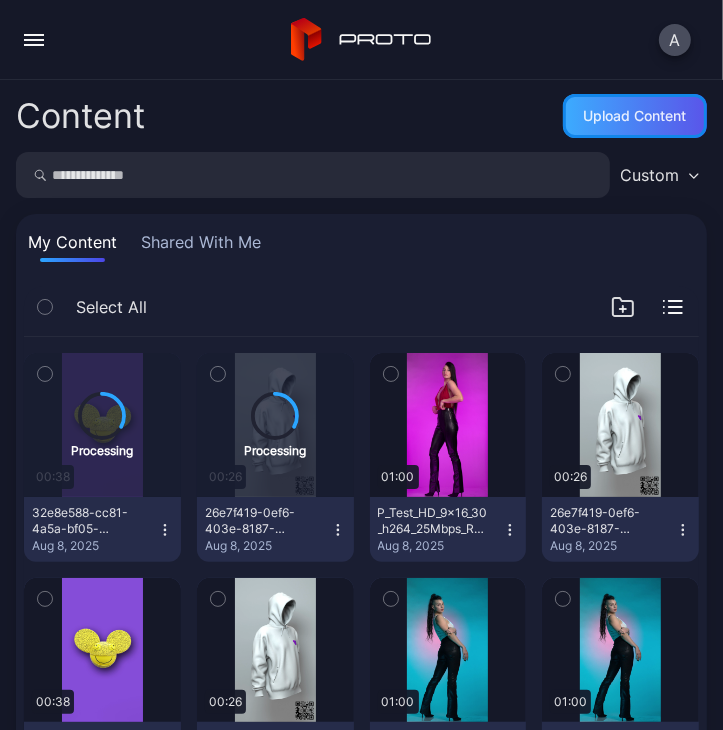 click on "Upload Content" at bounding box center (635, 116) 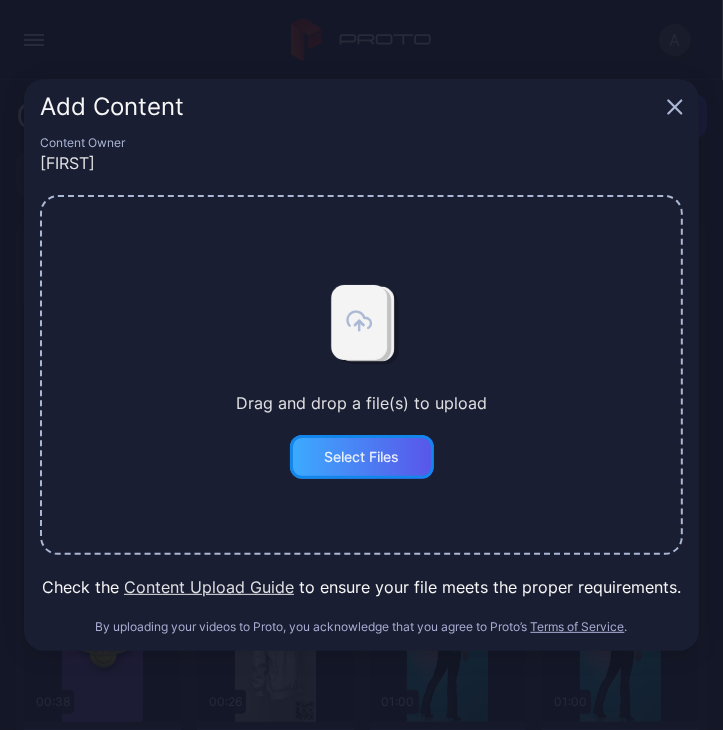 click on "Select Files" at bounding box center (361, 457) 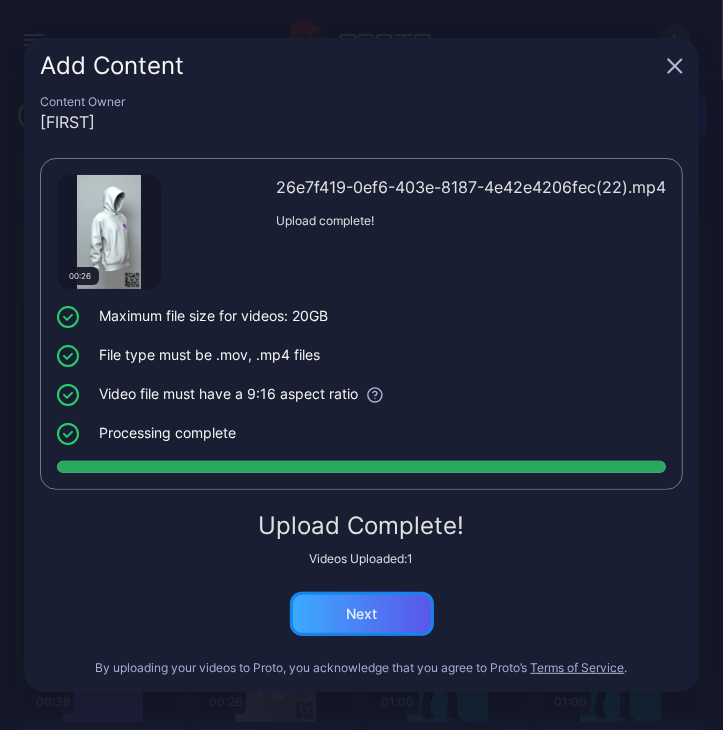 click on "Next" at bounding box center [361, 614] 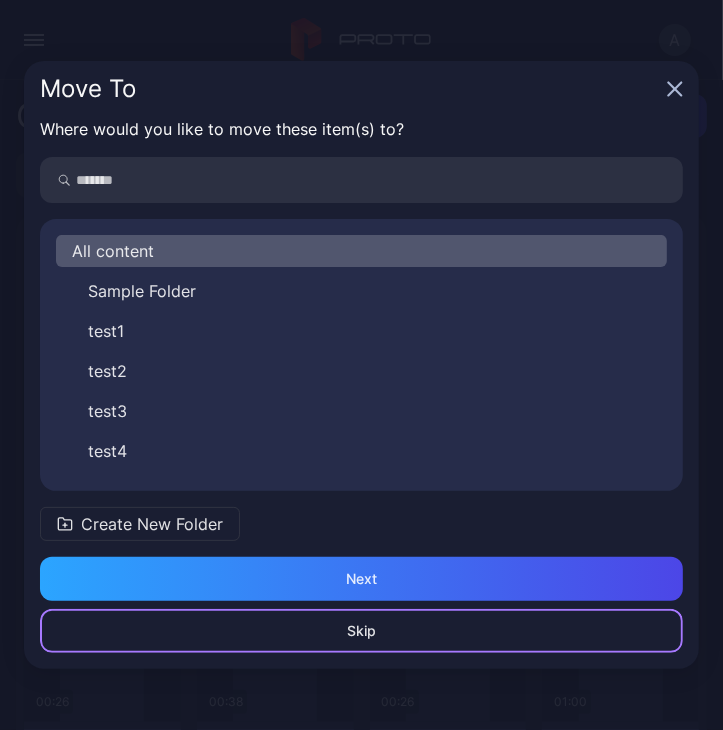 click on "Skip" at bounding box center (361, 631) 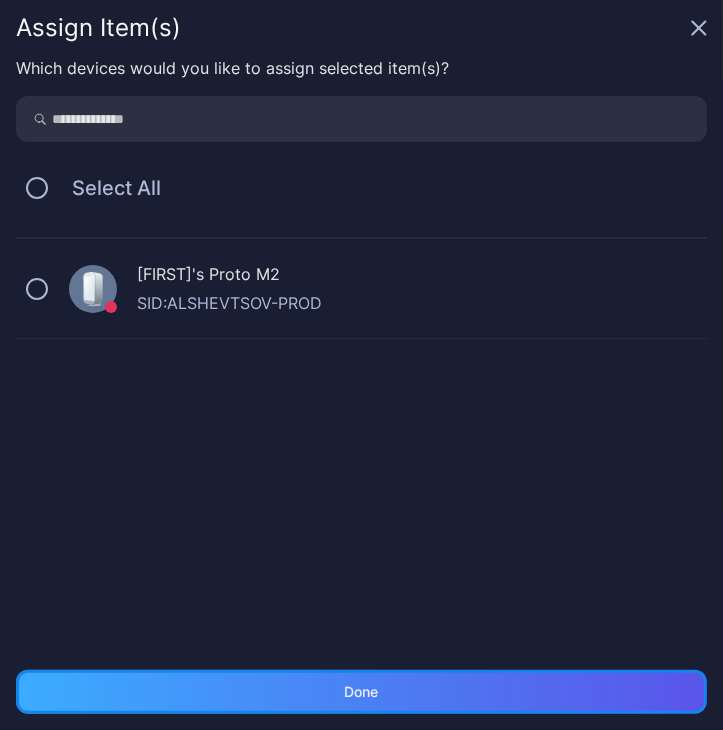 click on "Done" at bounding box center [361, 692] 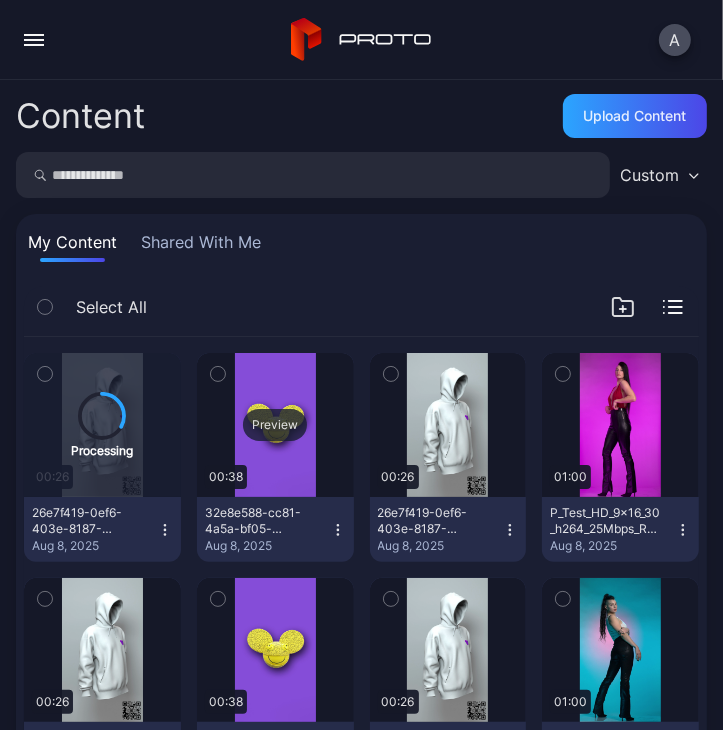 click on "Preview" at bounding box center [275, 425] 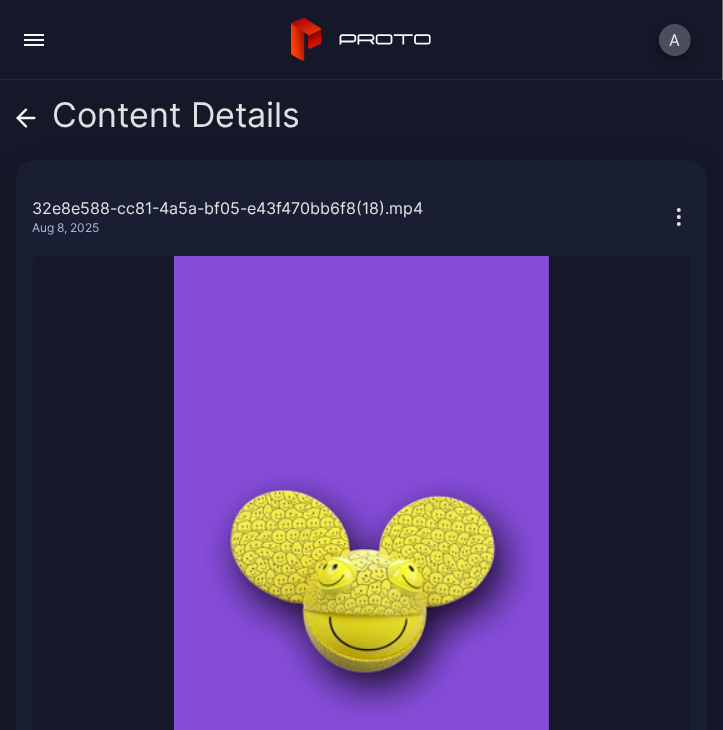 click 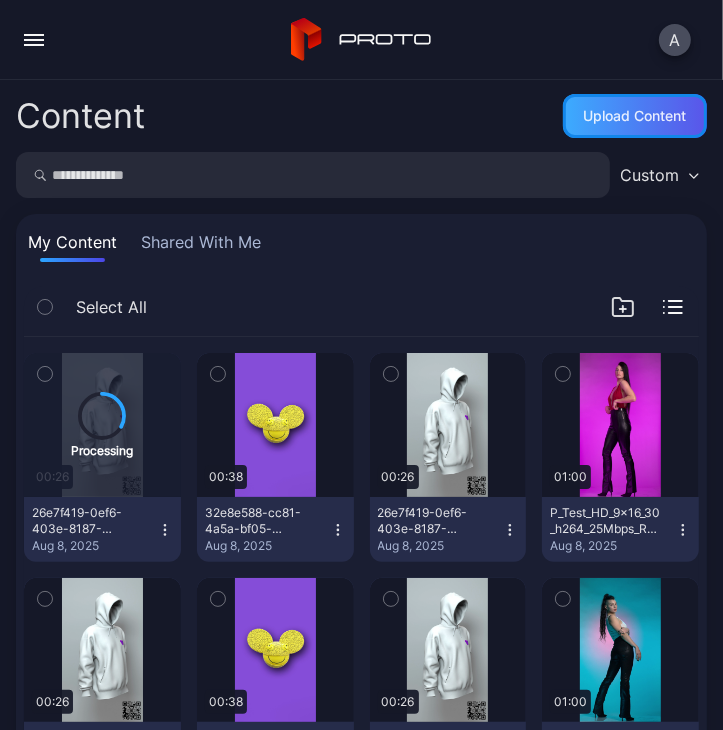 click on "Upload Content" at bounding box center (635, 116) 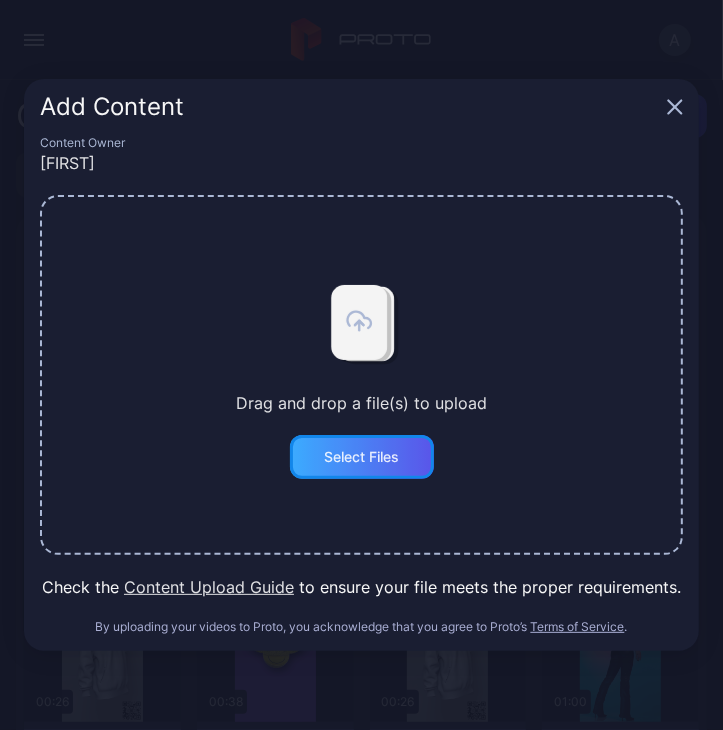 click on "Select Files" at bounding box center [362, 457] 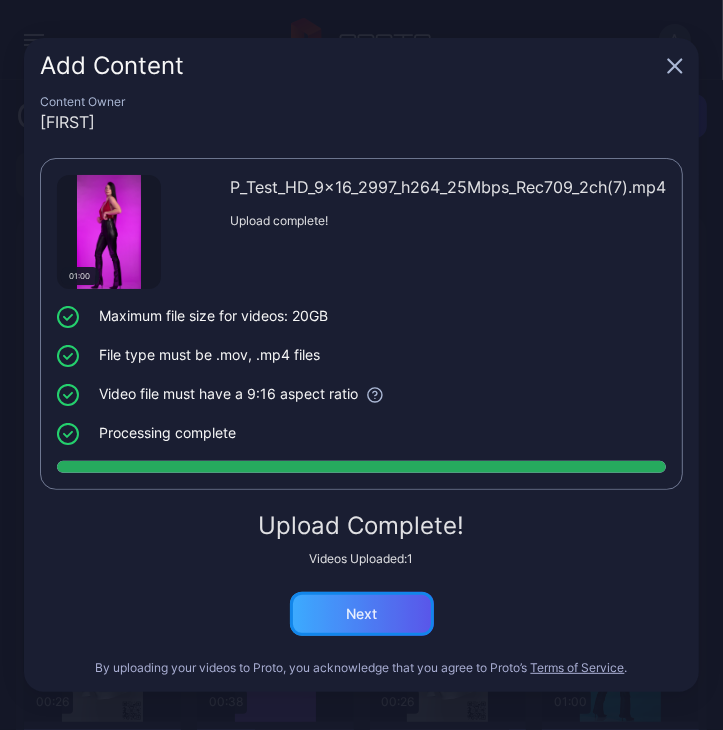 click on "Next" at bounding box center (361, 614) 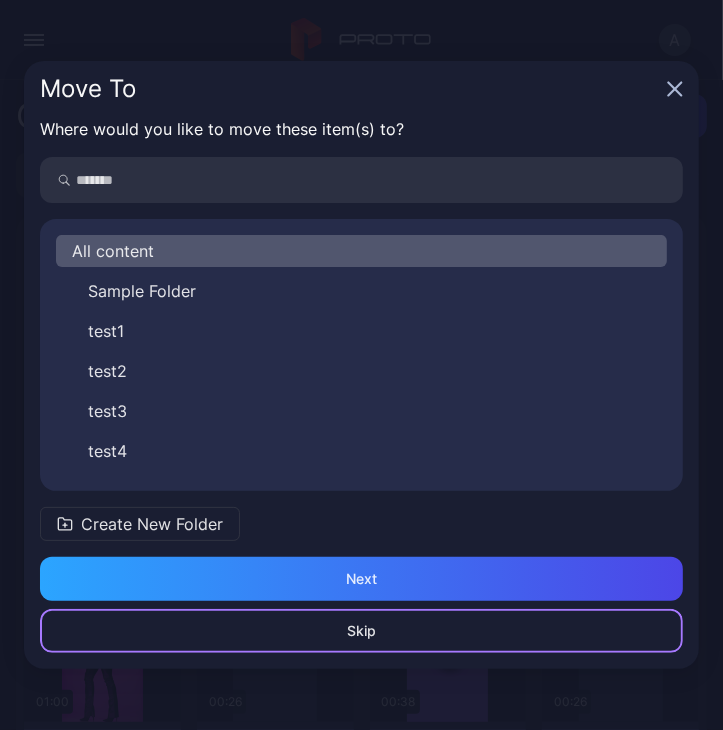 click on "Skip" at bounding box center (361, 631) 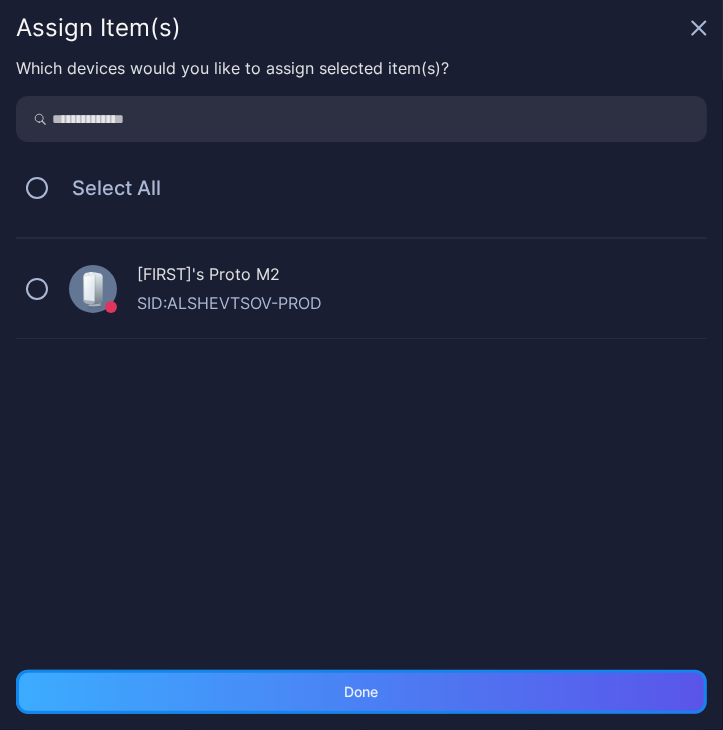click on "Done" at bounding box center (361, 692) 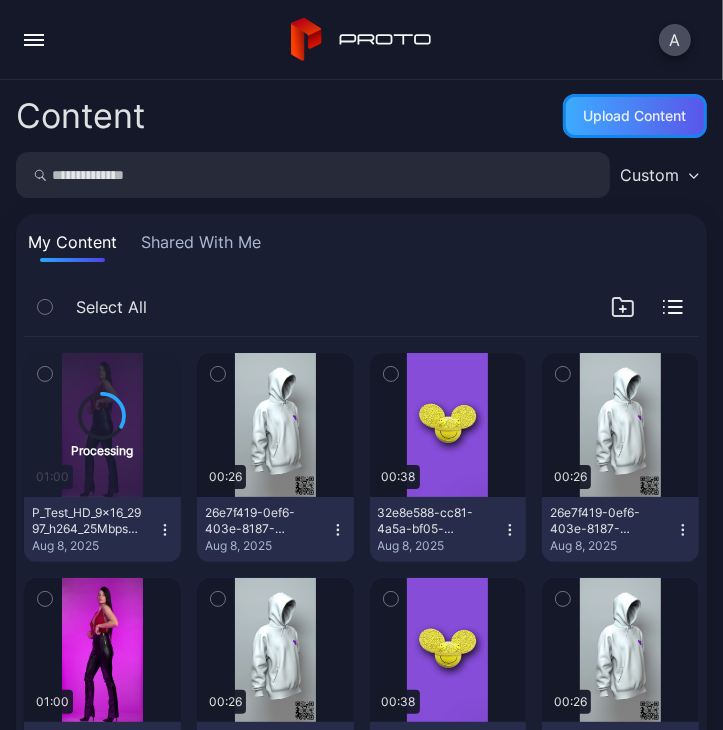 click on "Upload Content" at bounding box center [635, 116] 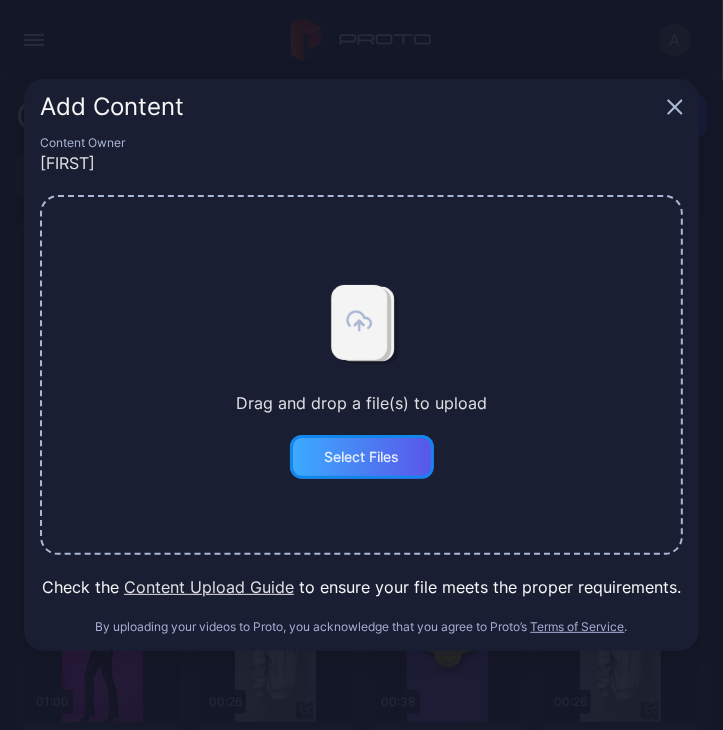click on "Select Files" at bounding box center (362, 457) 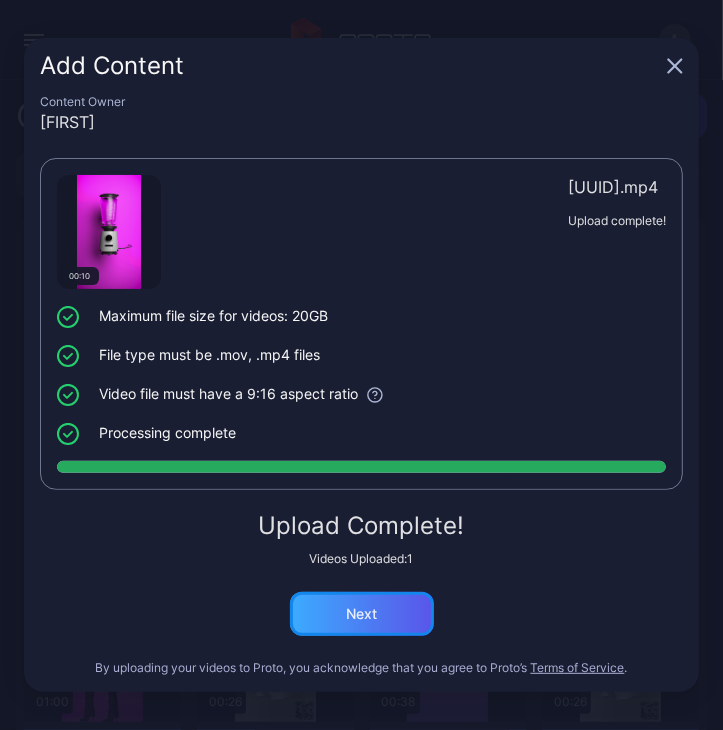 click on "Next" at bounding box center (362, 614) 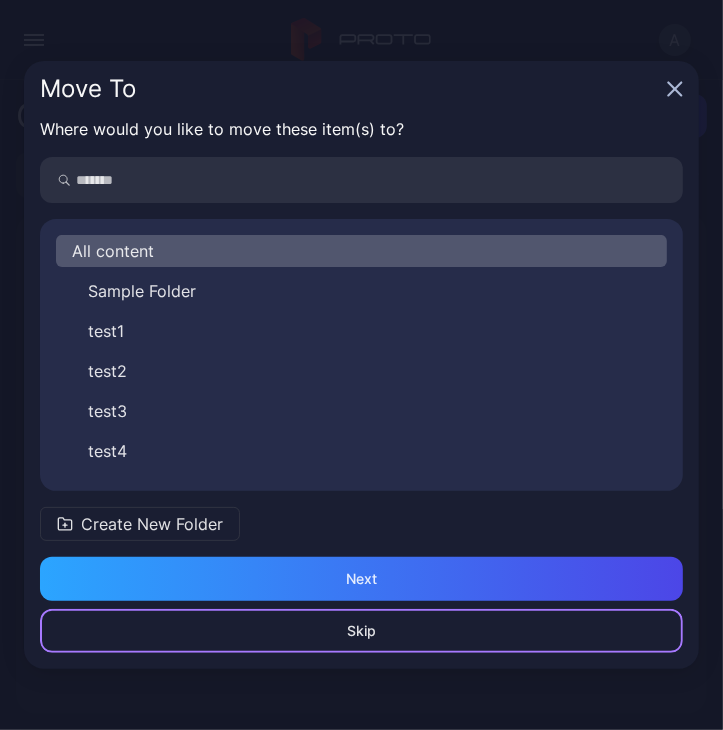 click on "Skip" at bounding box center [361, 631] 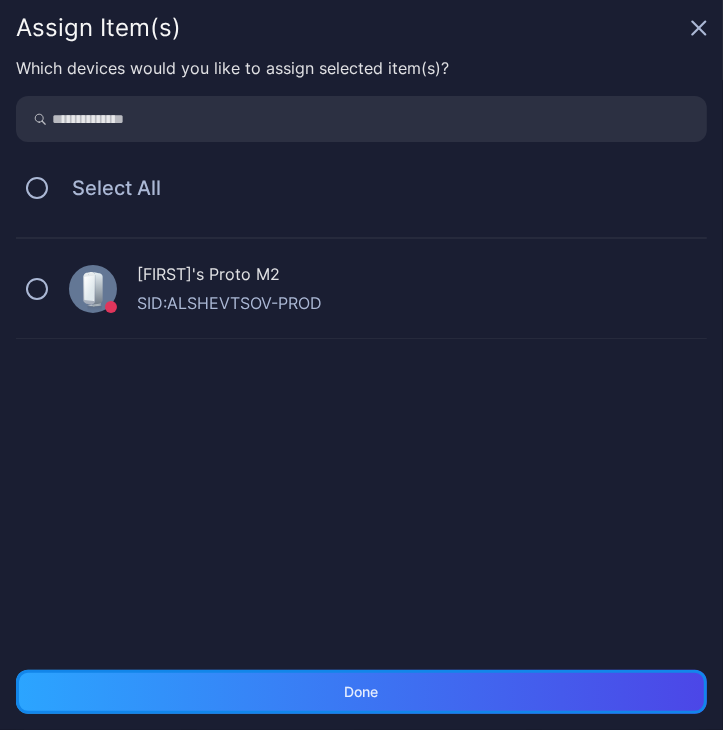 click on "Done" at bounding box center [361, 692] 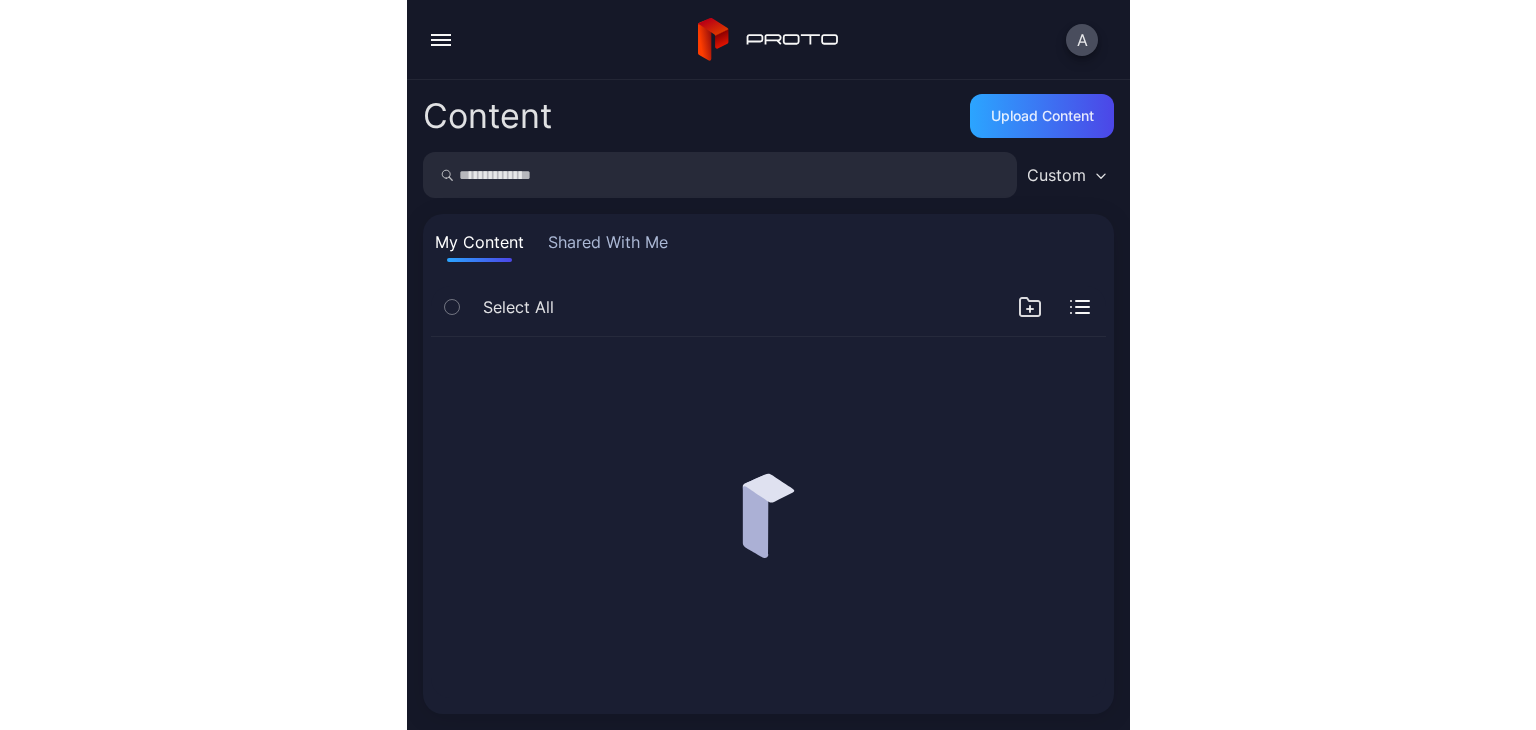 scroll, scrollTop: 0, scrollLeft: 0, axis: both 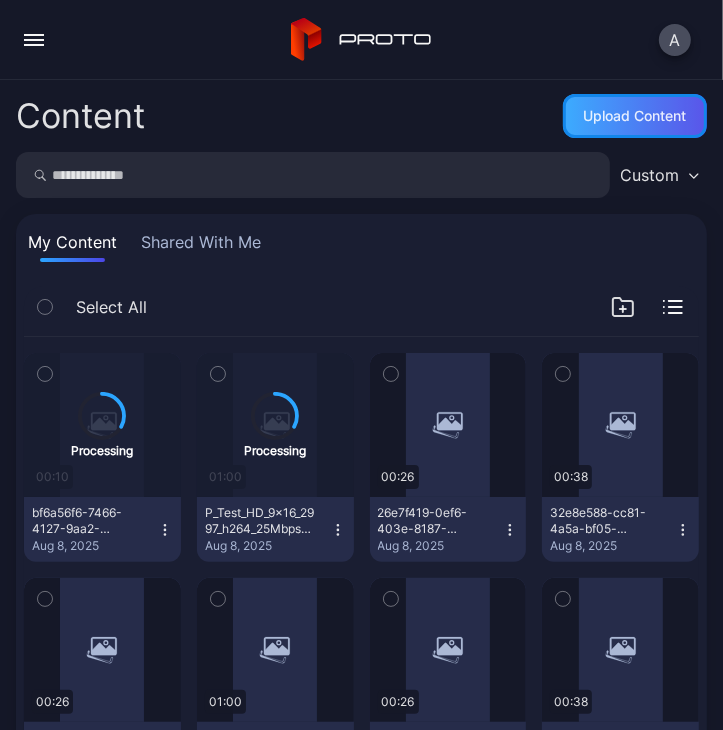 click on "Upload Content" at bounding box center (635, 116) 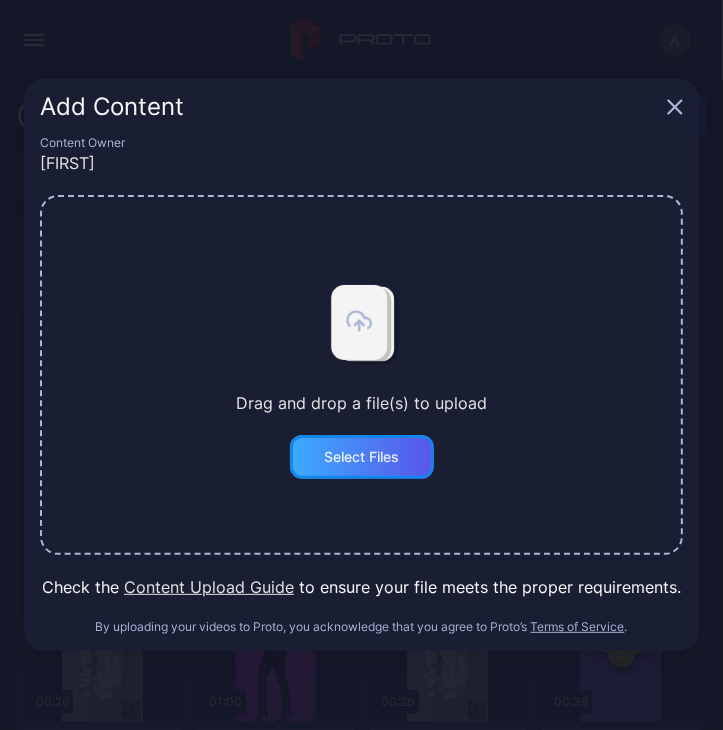 click on "Select Files" at bounding box center [361, 457] 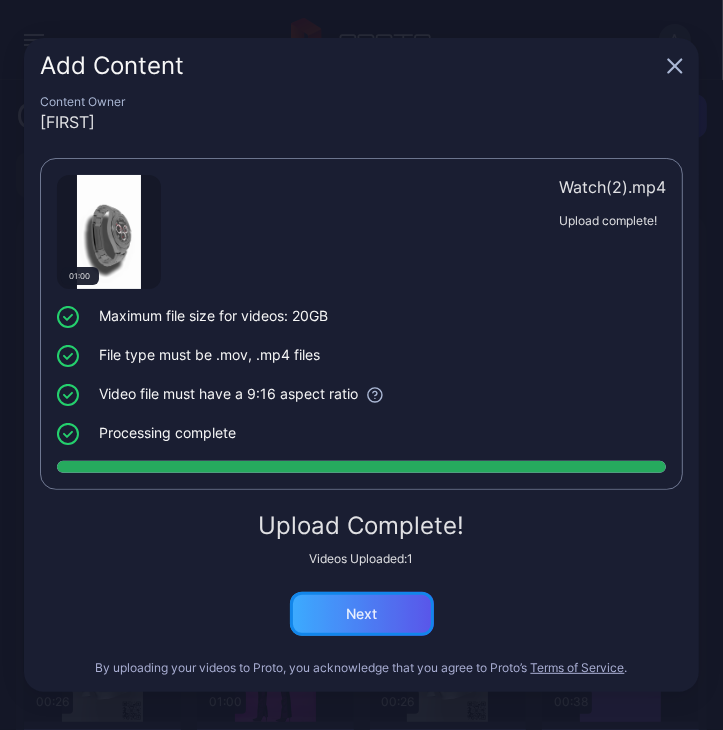 click on "Next" at bounding box center (362, 614) 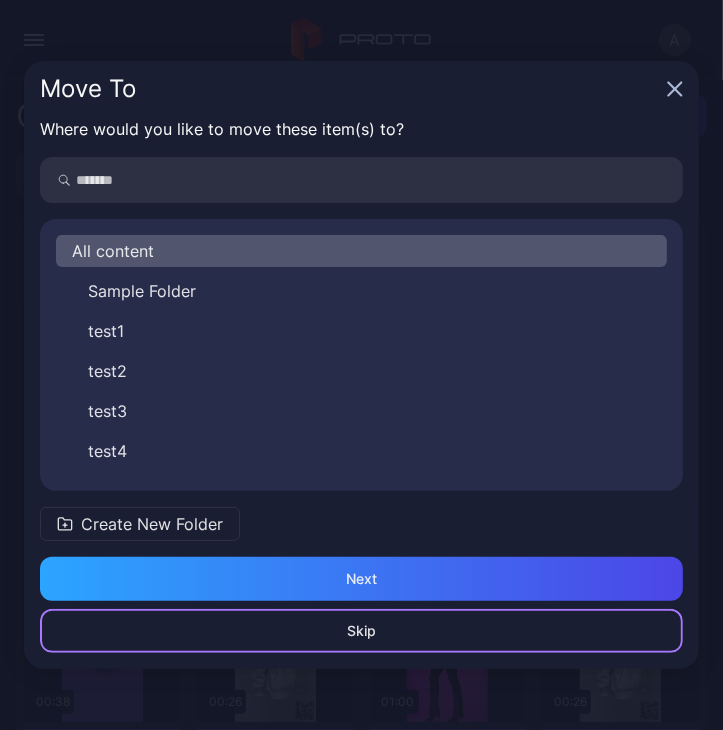 click on "Skip" at bounding box center (361, 631) 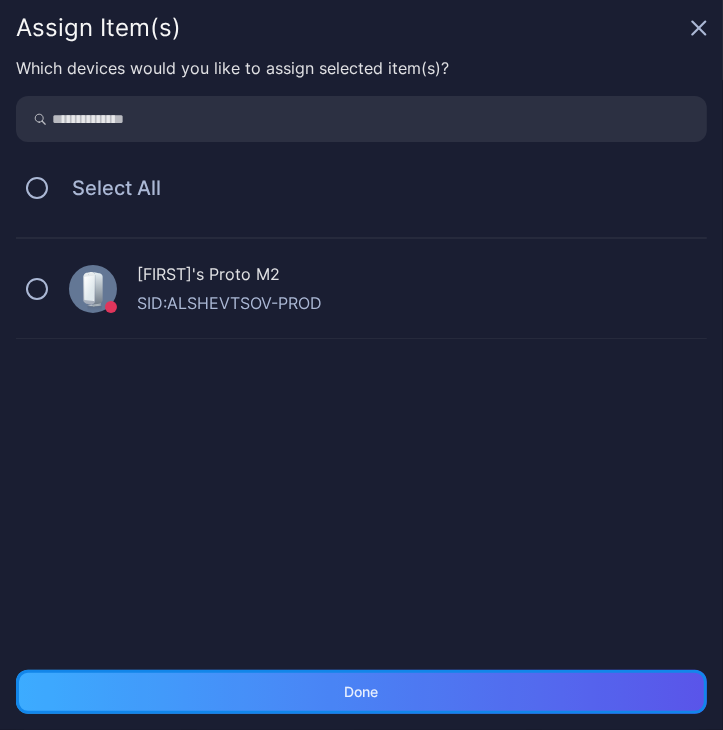 click on "Done" at bounding box center (361, 692) 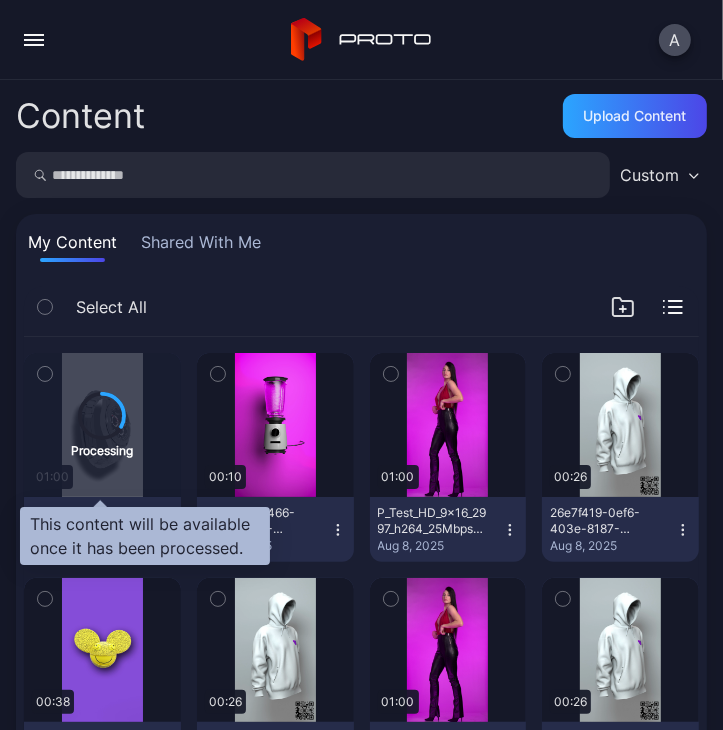 click on "Processing" at bounding box center (102, 425) 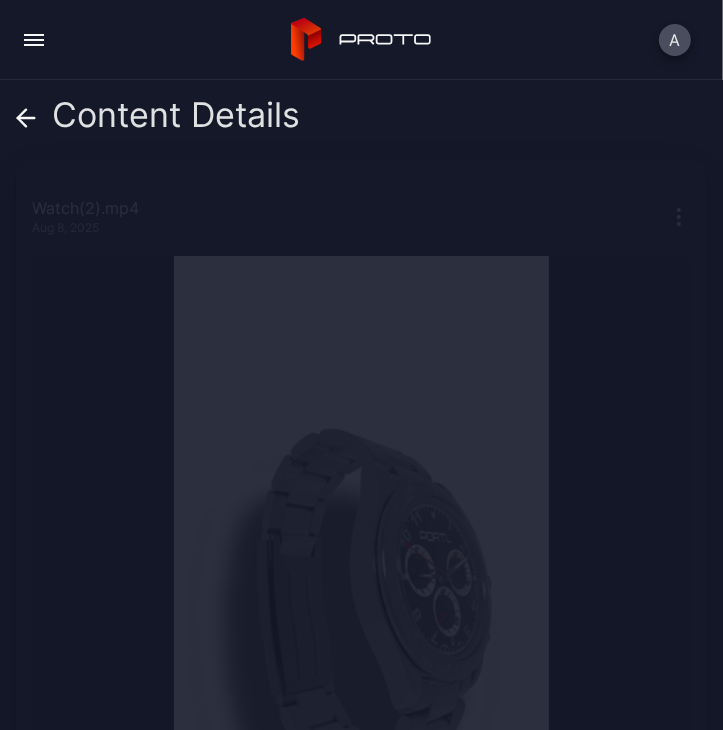 click at bounding box center [26, 115] 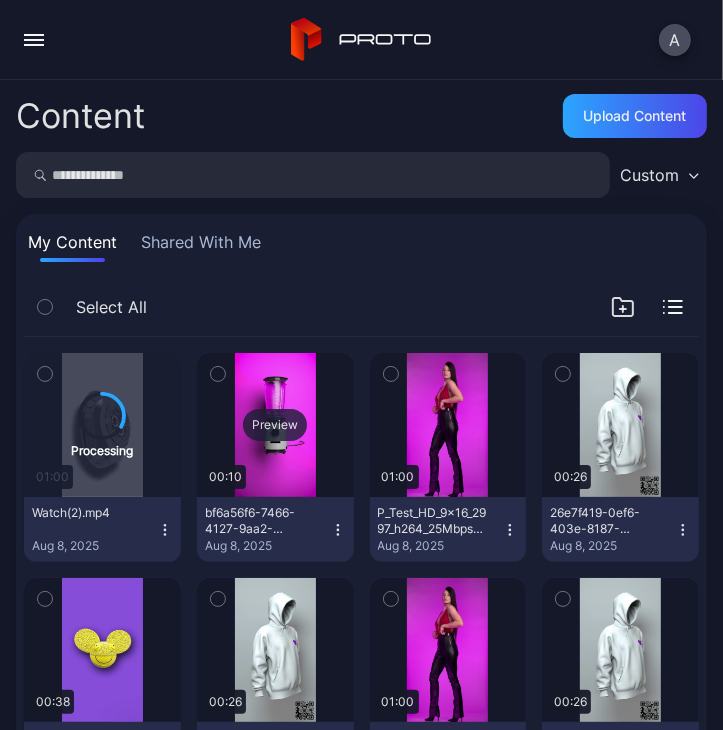 click on "Preview" at bounding box center (275, 425) 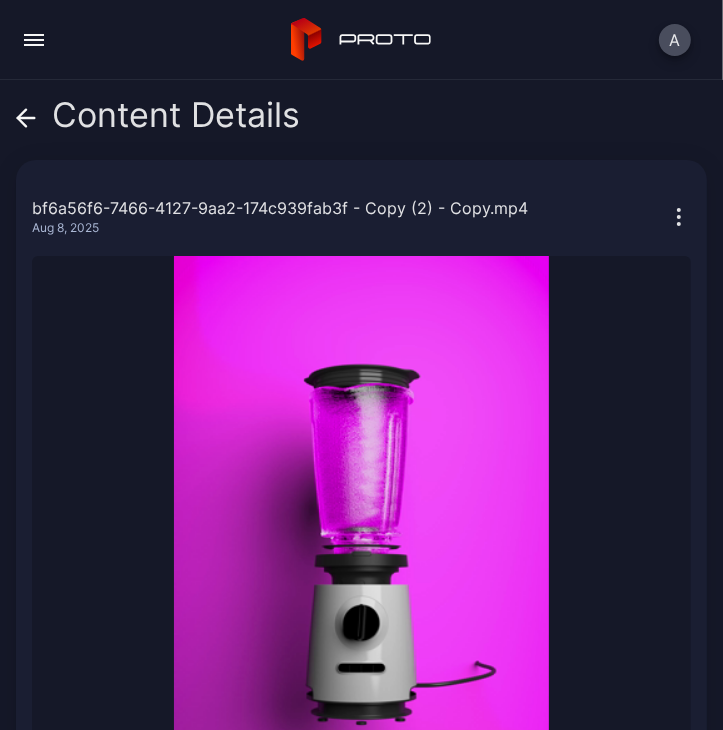 click 